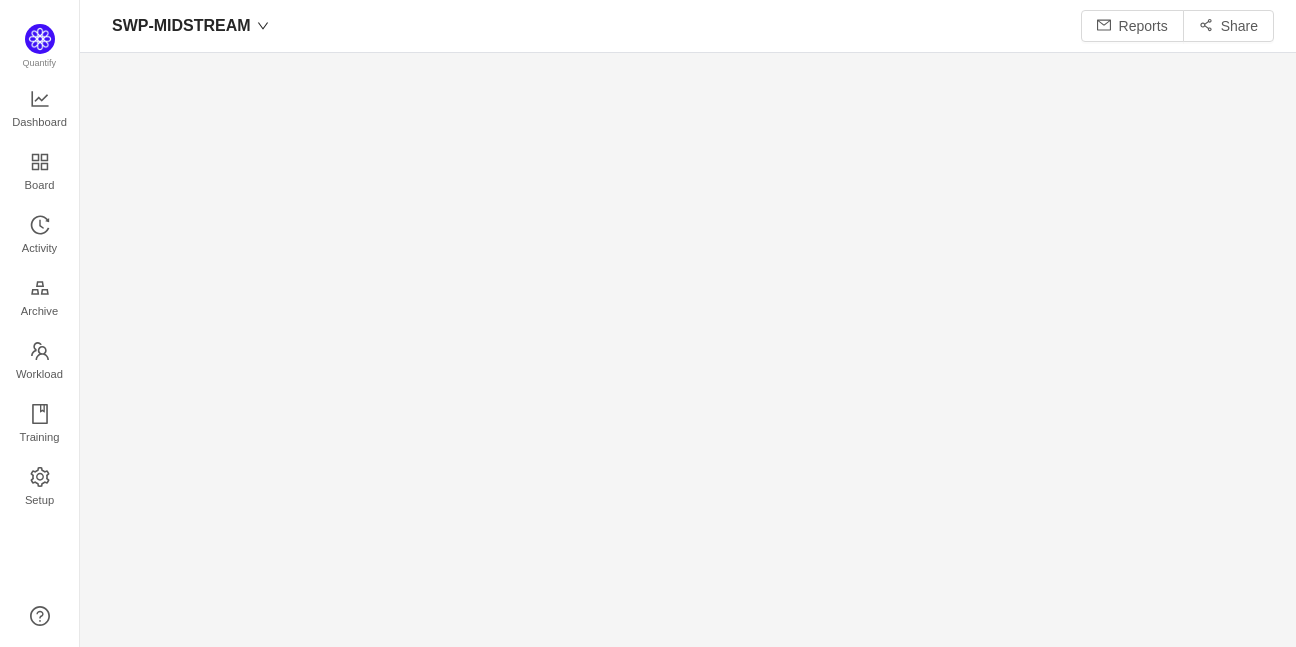 scroll, scrollTop: 0, scrollLeft: 0, axis: both 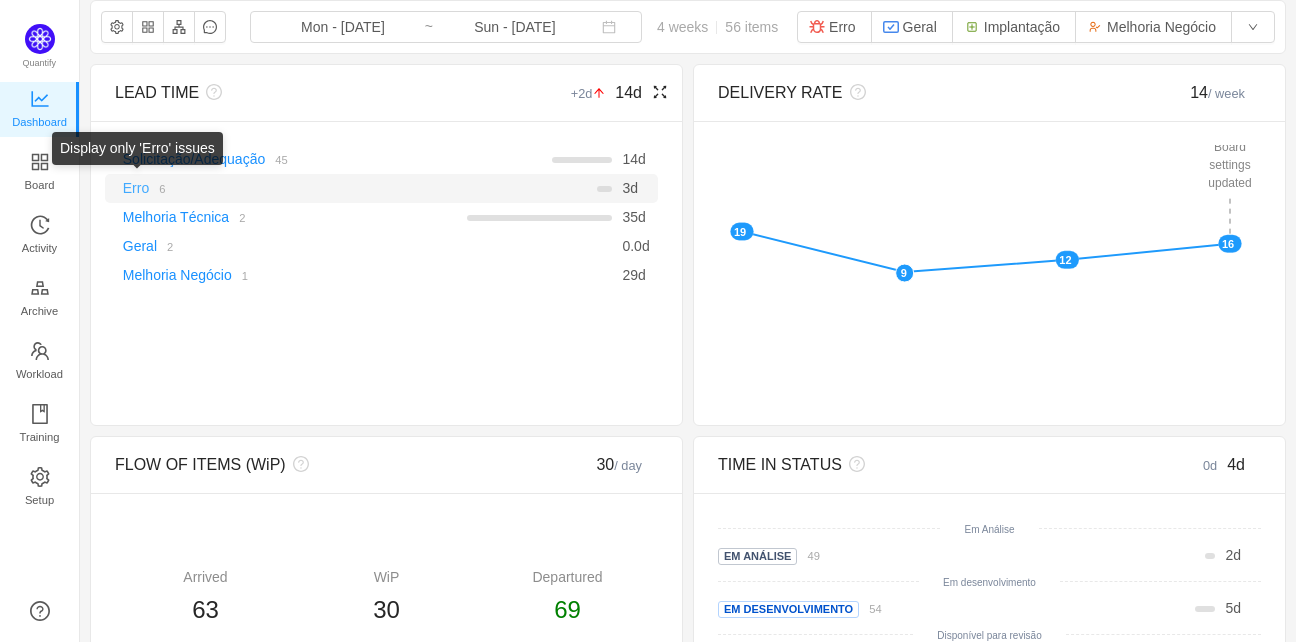 click on "Erro" at bounding box center [136, 188] 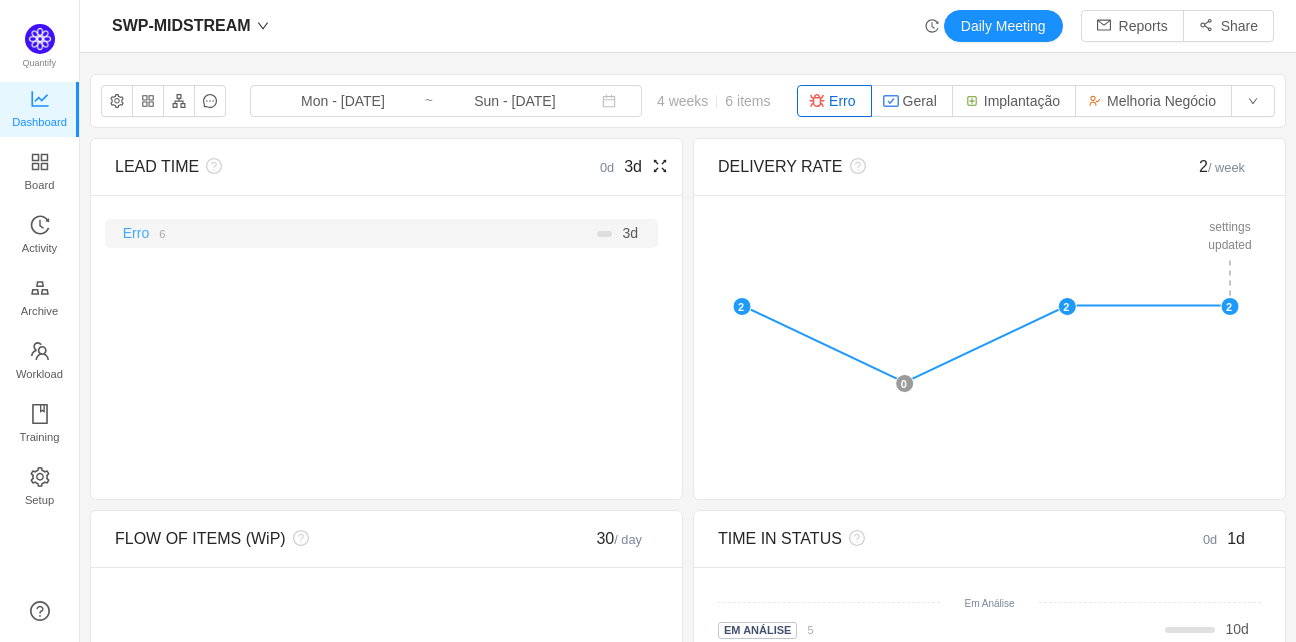 click on "Erro" at bounding box center (136, 233) 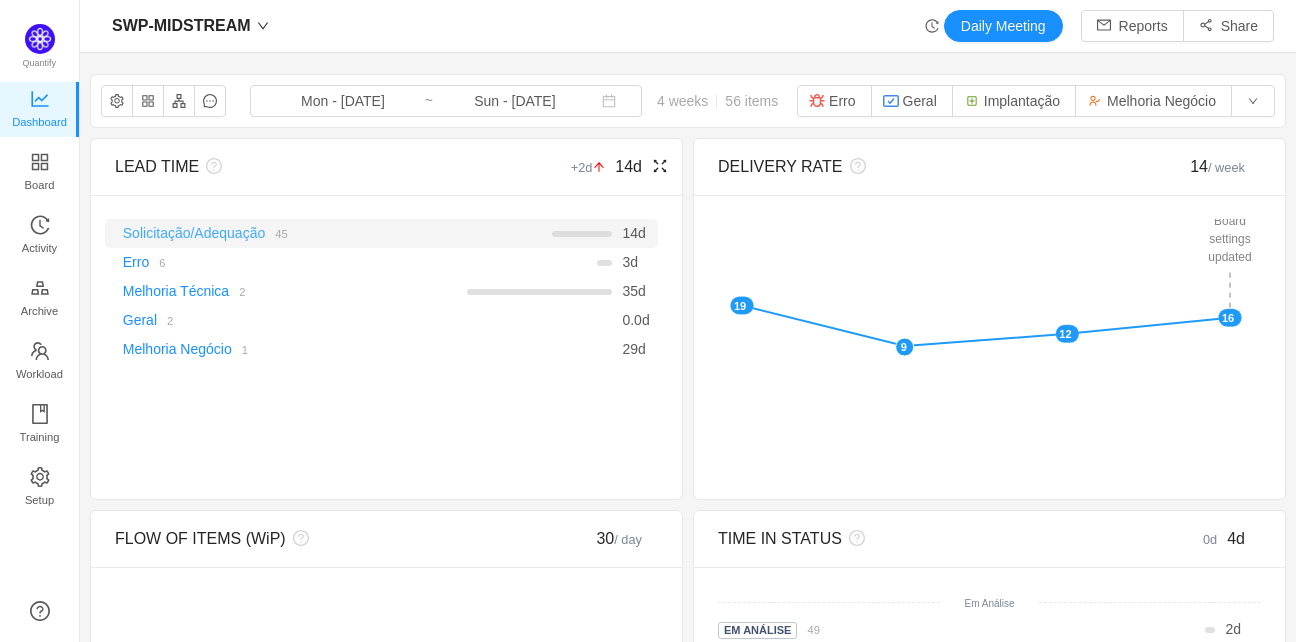 click on "Solicitação/Adequação" at bounding box center [194, 233] 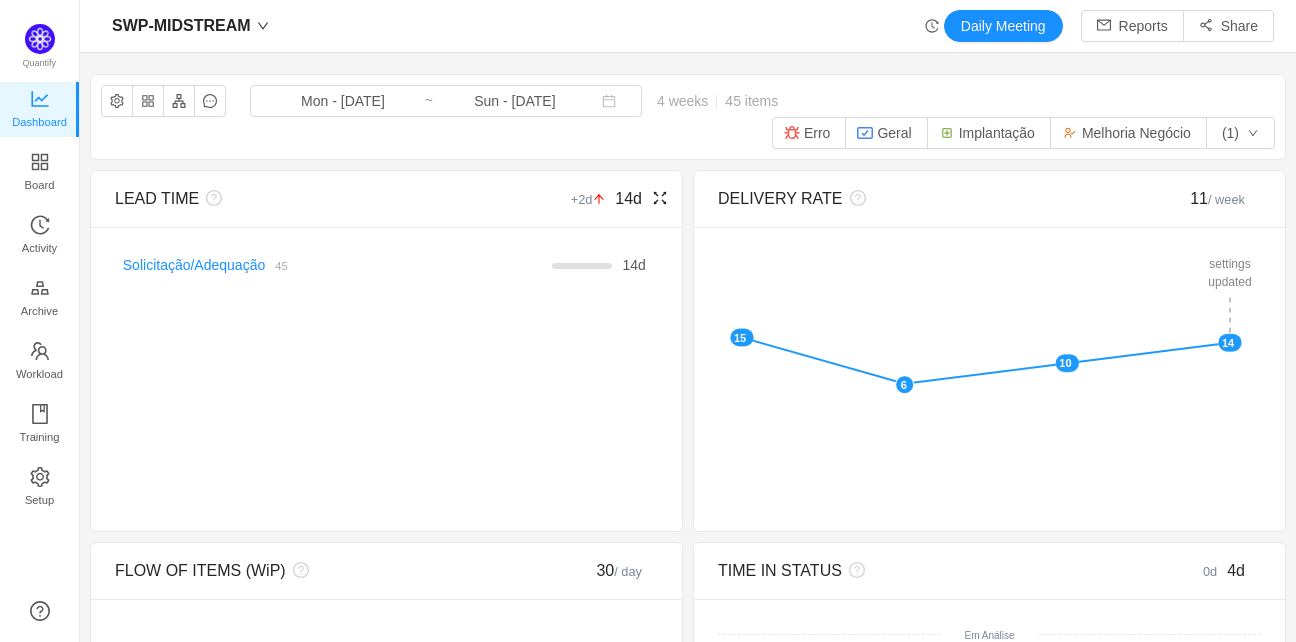 click 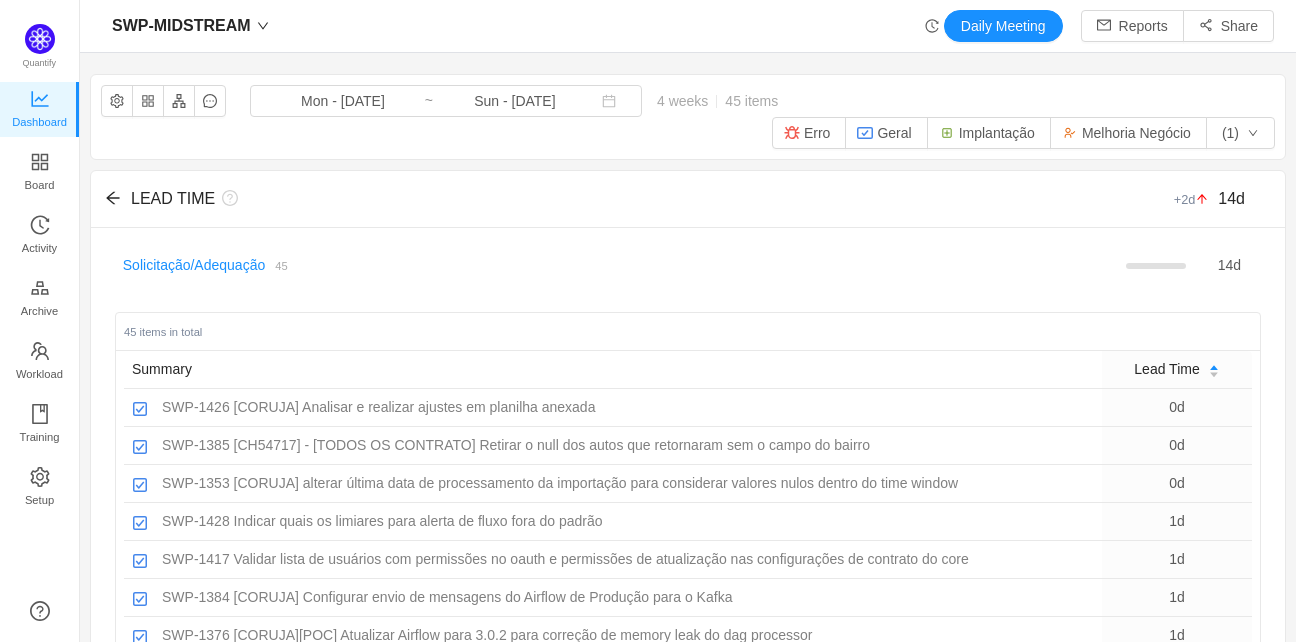 scroll, scrollTop: 239, scrollLeft: 0, axis: vertical 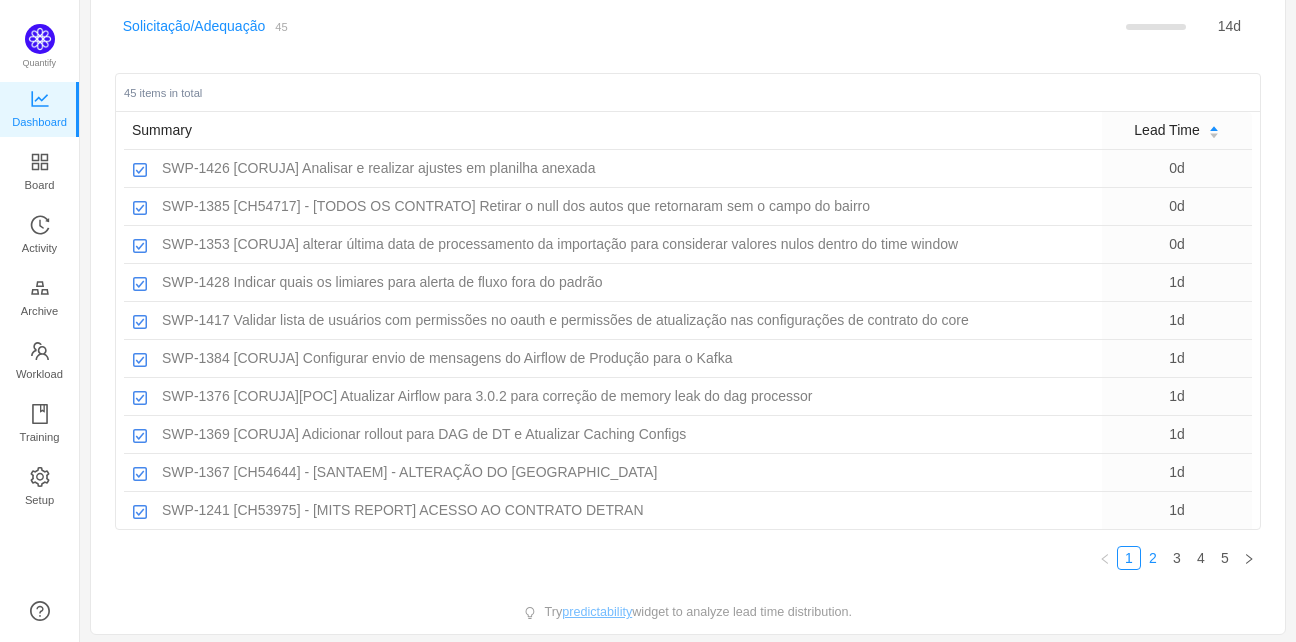 drag, startPoint x: 1138, startPoint y: 541, endPoint x: 1136, endPoint y: 551, distance: 10.198039 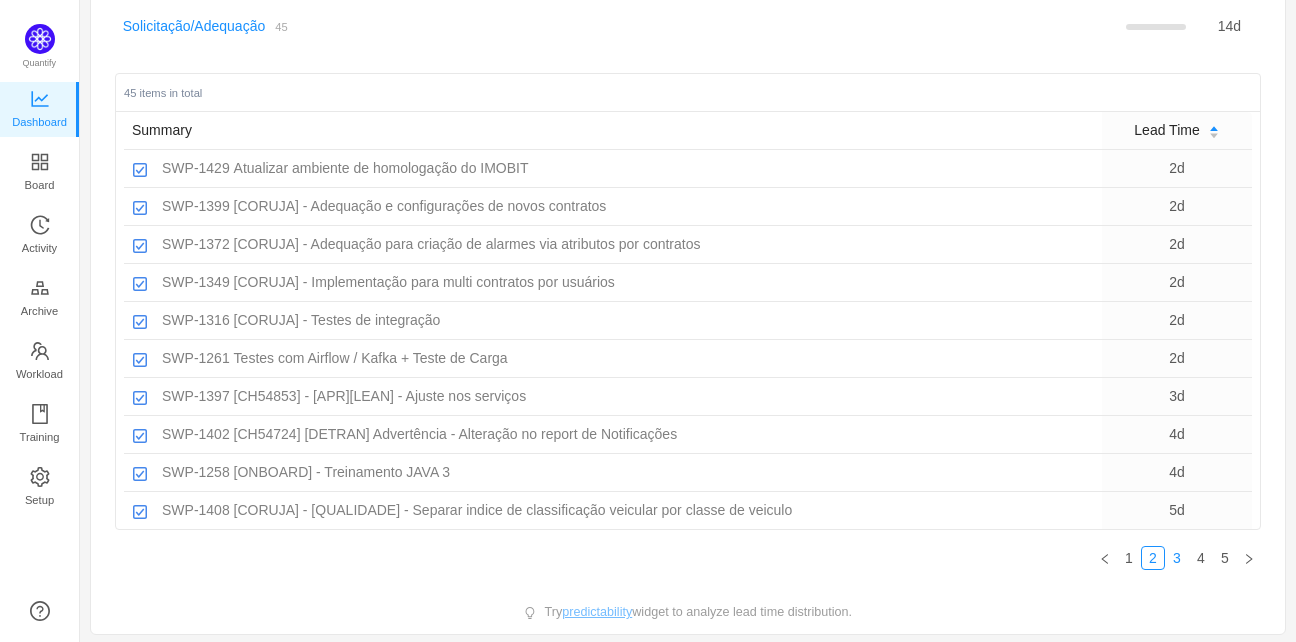click on "3" at bounding box center [1177, 558] 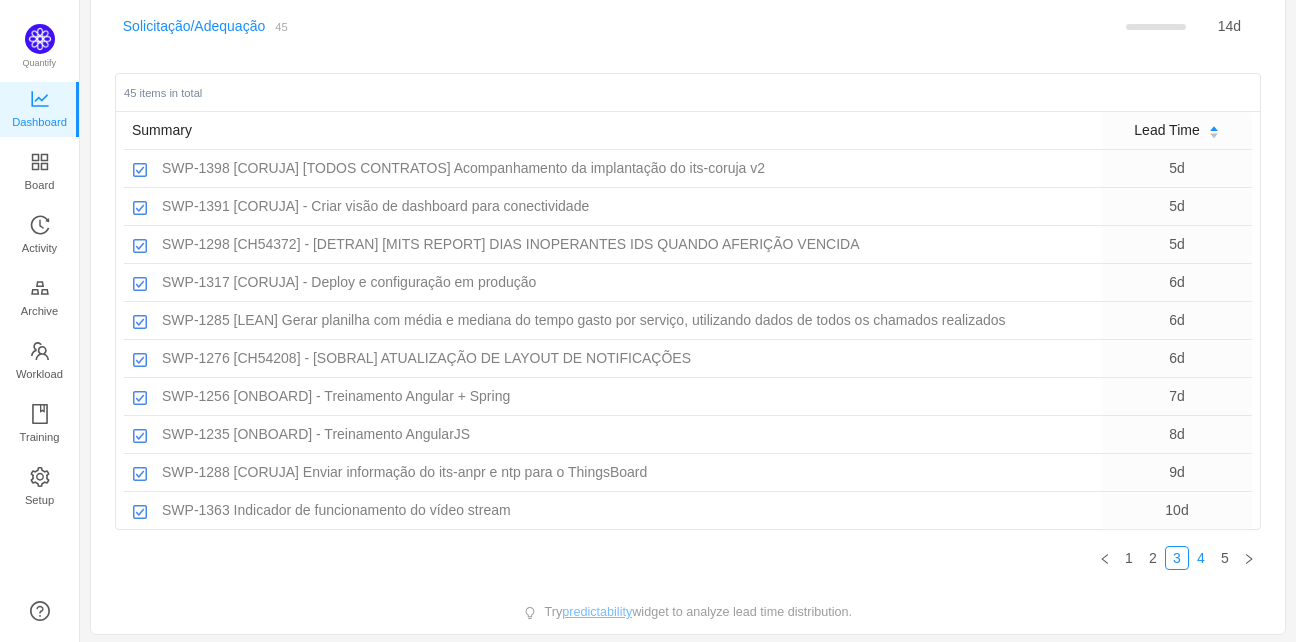 click on "4" at bounding box center [1201, 558] 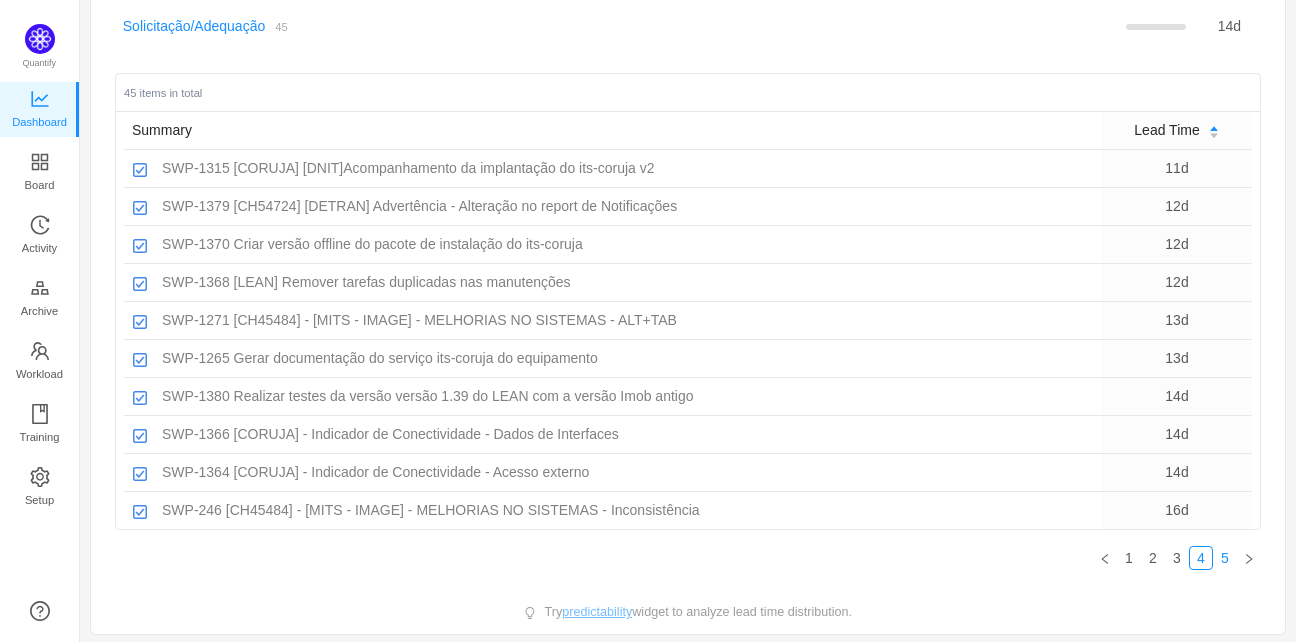 click on "5" at bounding box center [1225, 558] 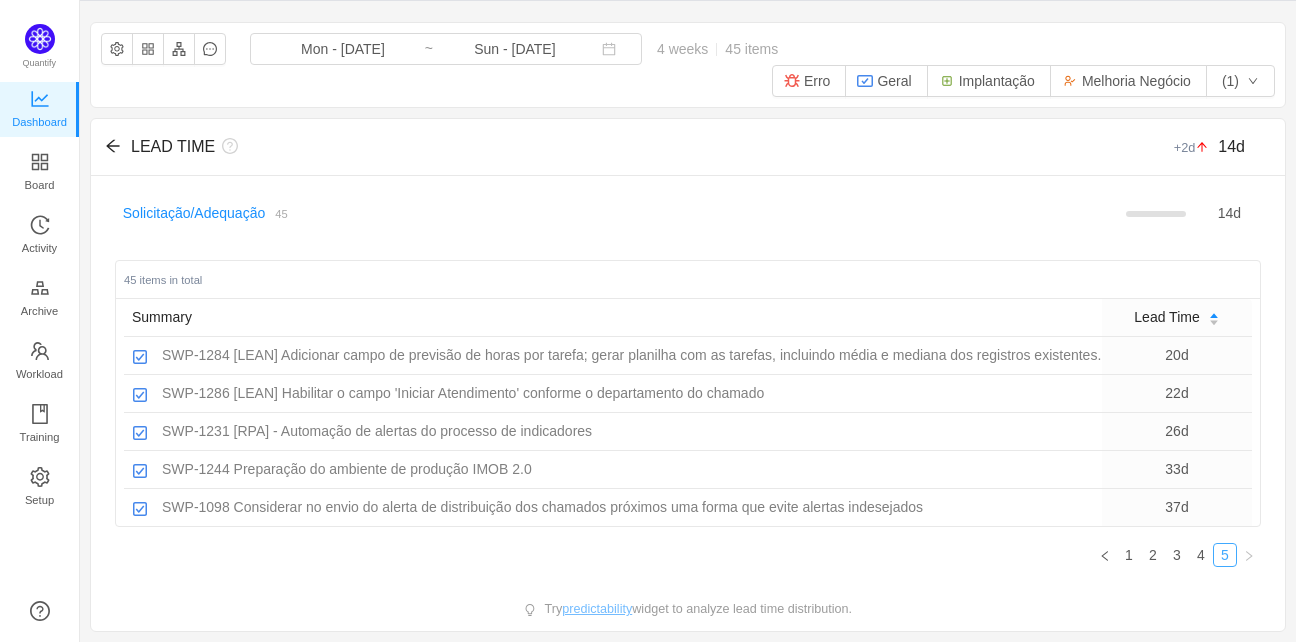 scroll, scrollTop: 49, scrollLeft: 0, axis: vertical 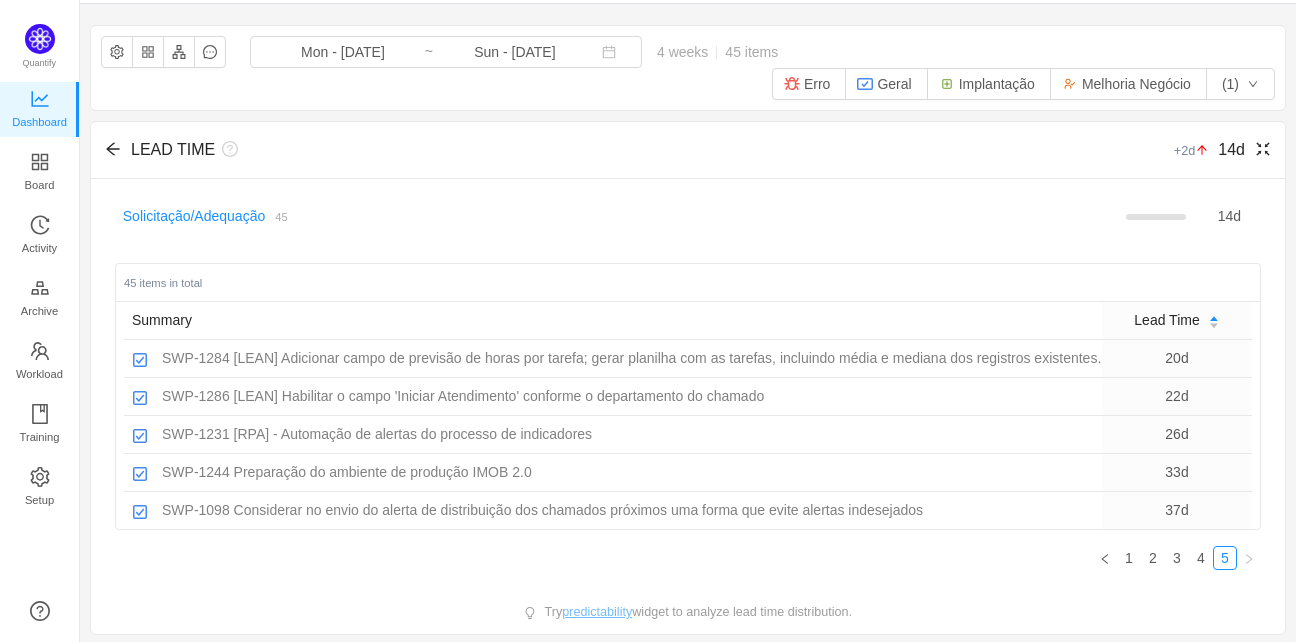 click on "LEAD TIME   +2d   14d" at bounding box center (688, 150) 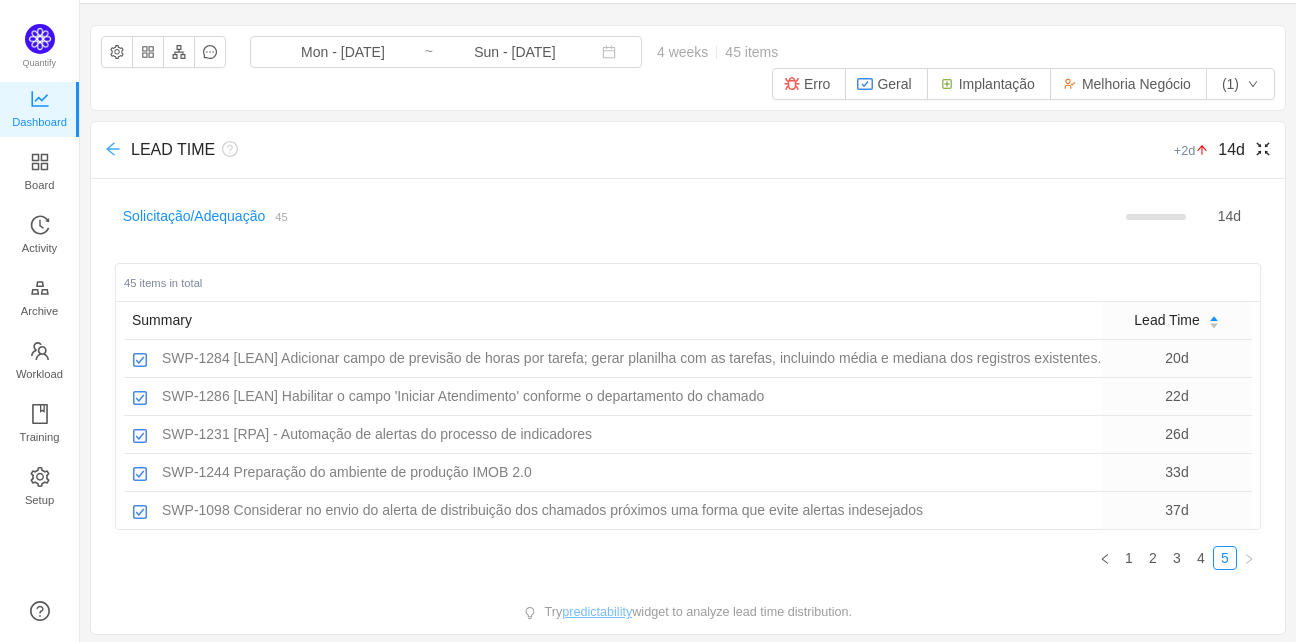 click 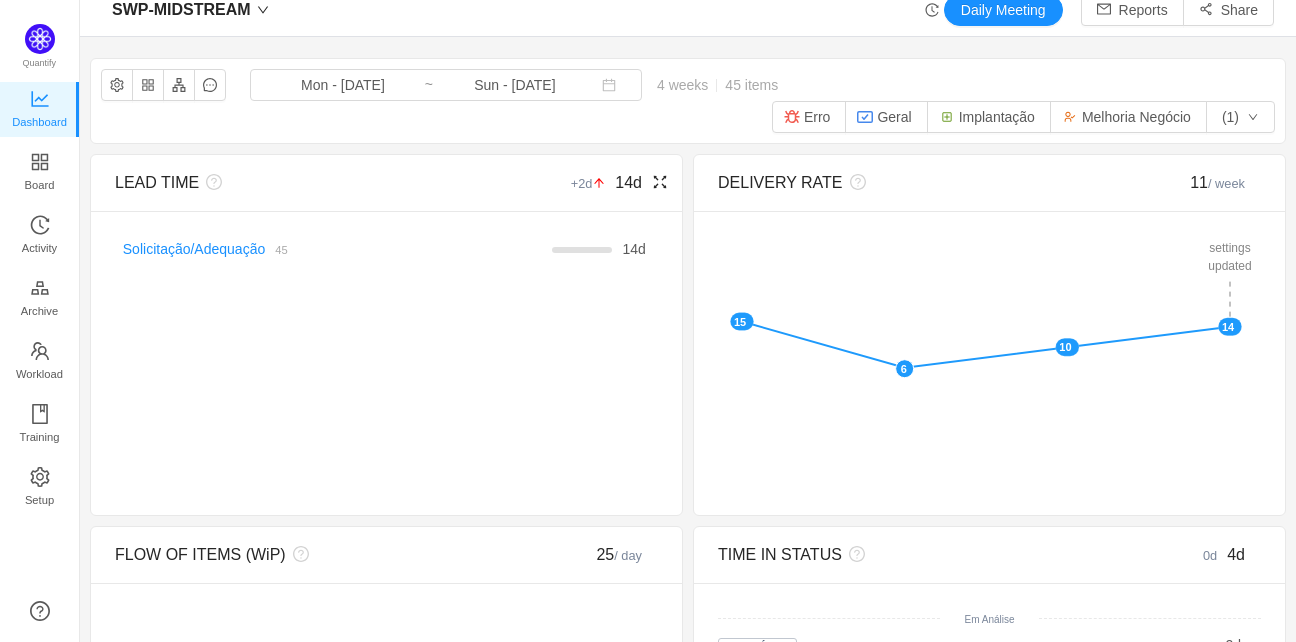 click on "LEAD TIME" at bounding box center (157, 182) 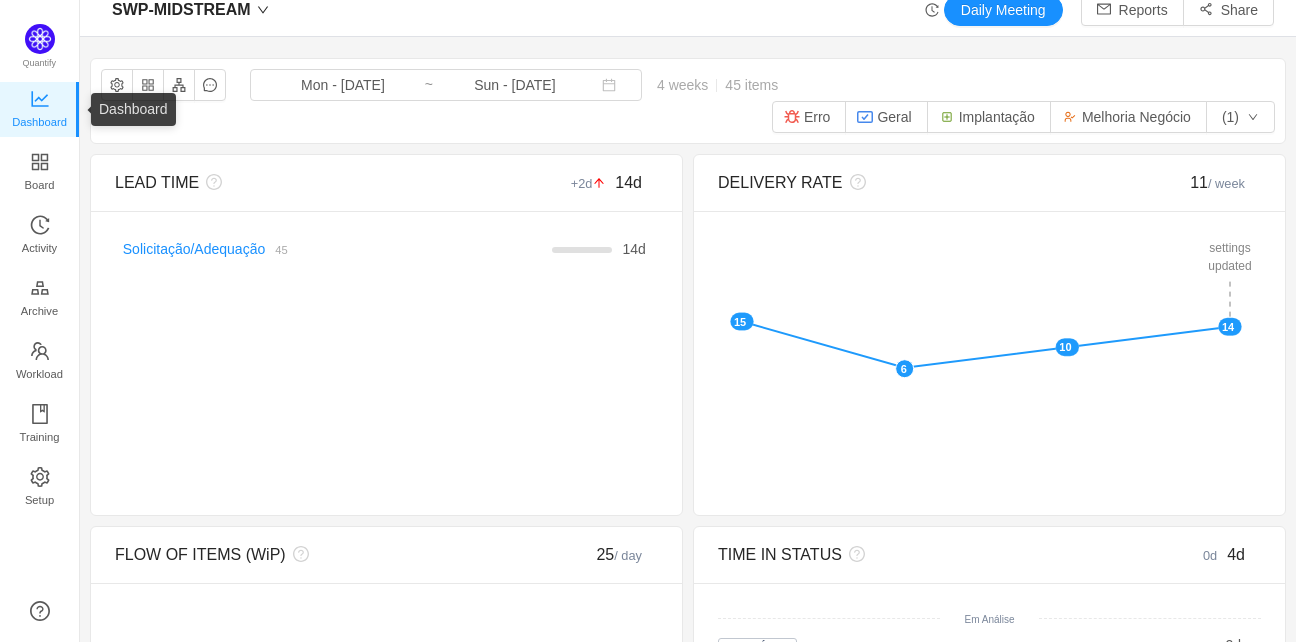 click on "Dashboard" at bounding box center (39, 122) 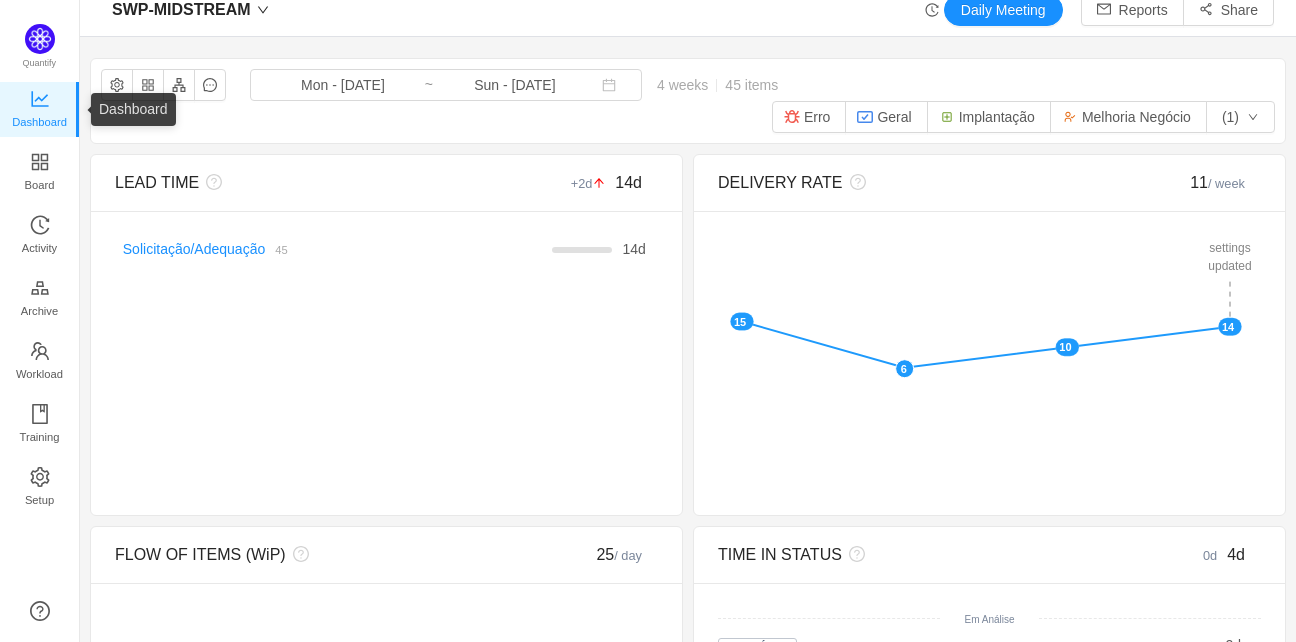 click on "Quantify Dashboard Board Activity Archive Workload Training Setup About" at bounding box center (39, 321) 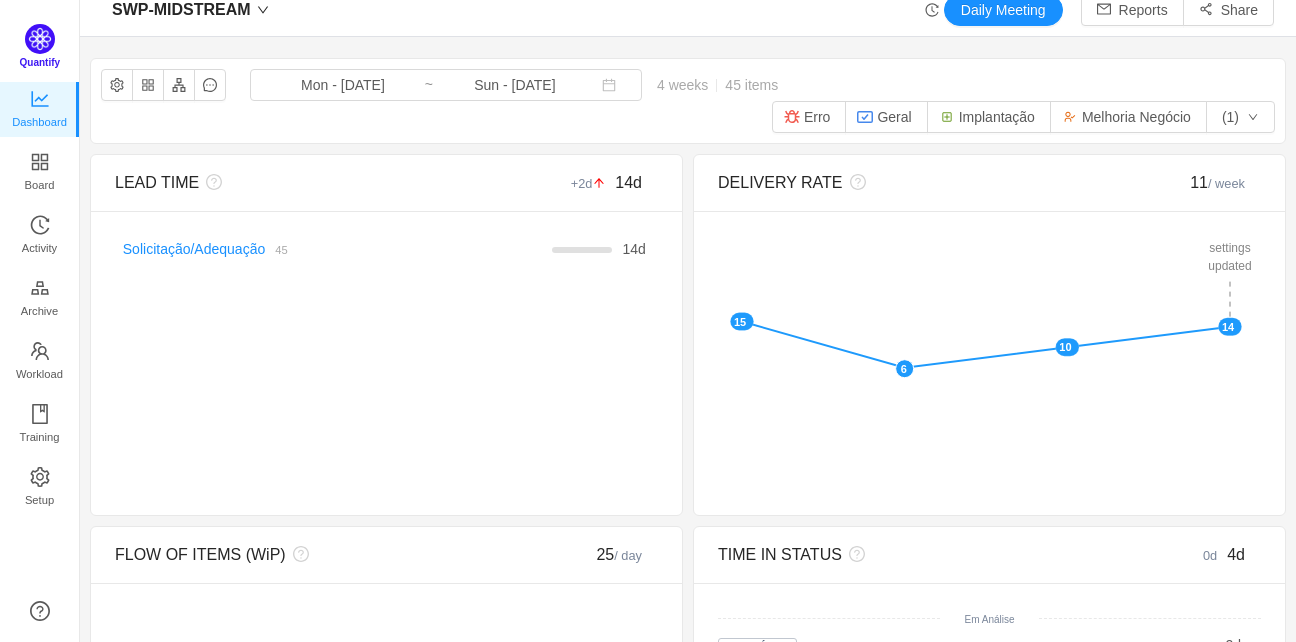 click on "Quantify" at bounding box center (40, 62) 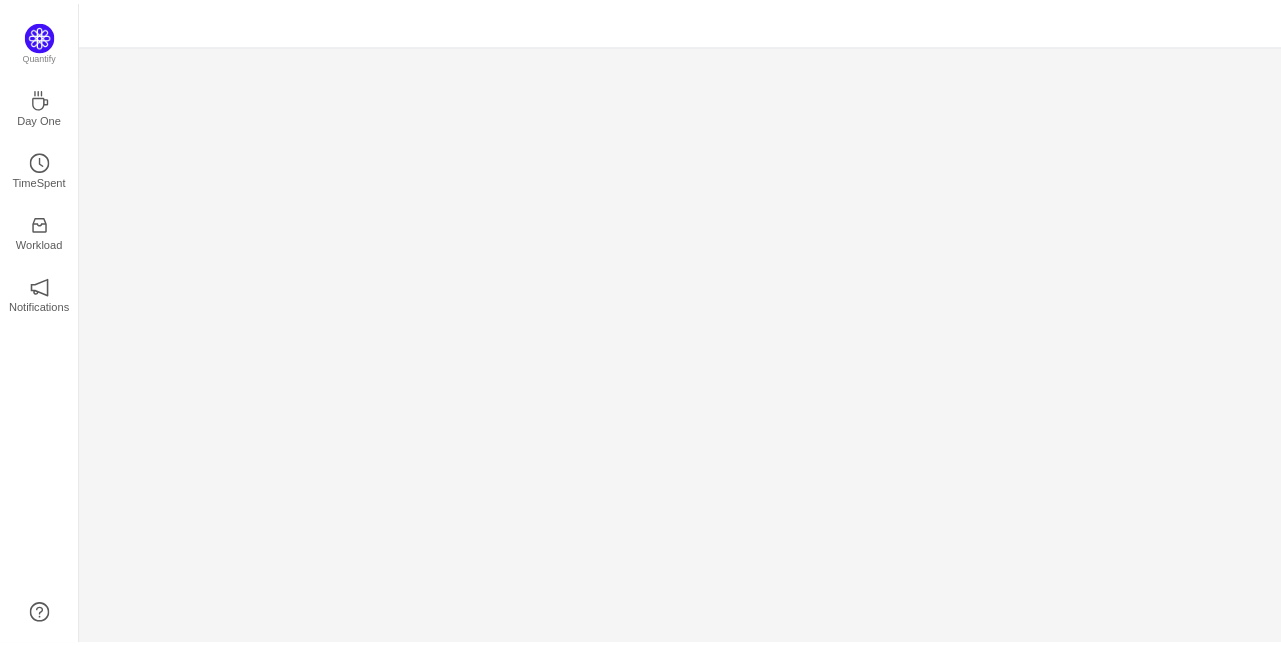 scroll, scrollTop: 0, scrollLeft: 0, axis: both 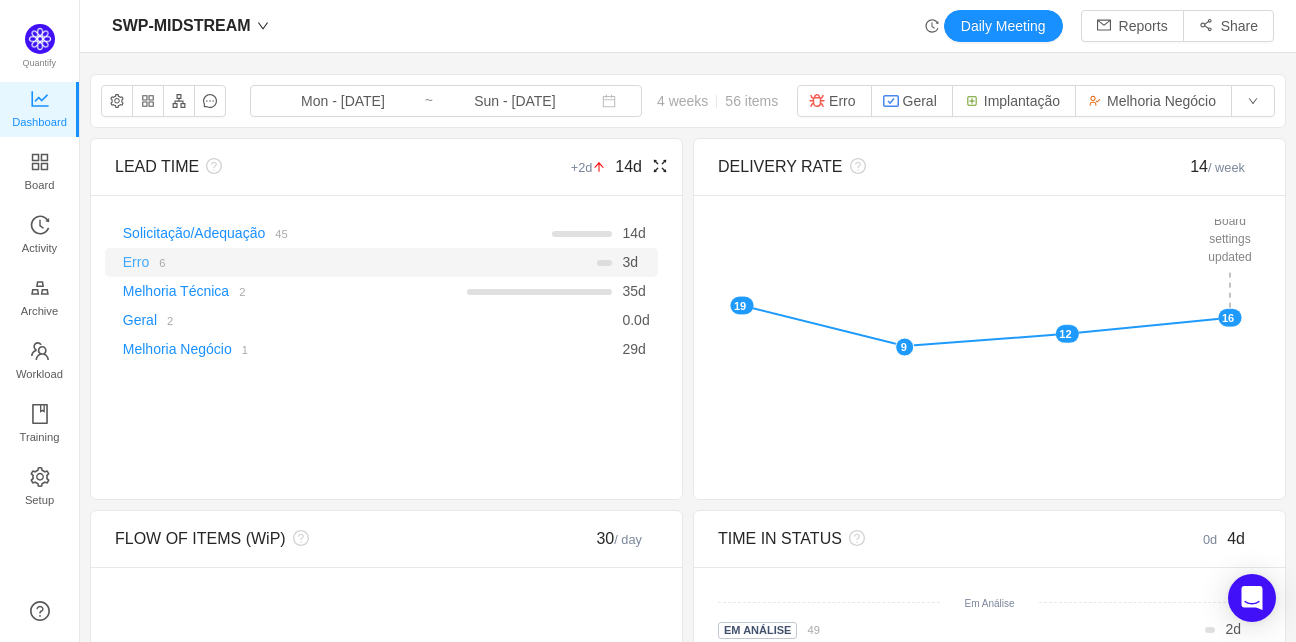 click on "Erro" at bounding box center [136, 262] 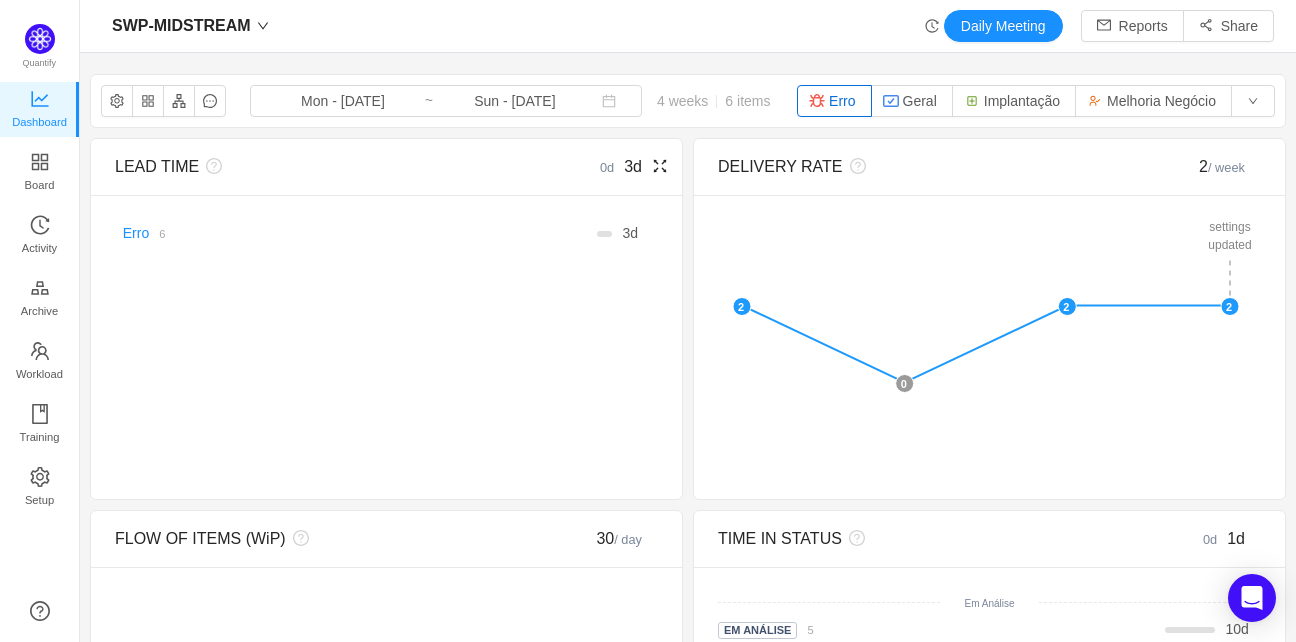 click 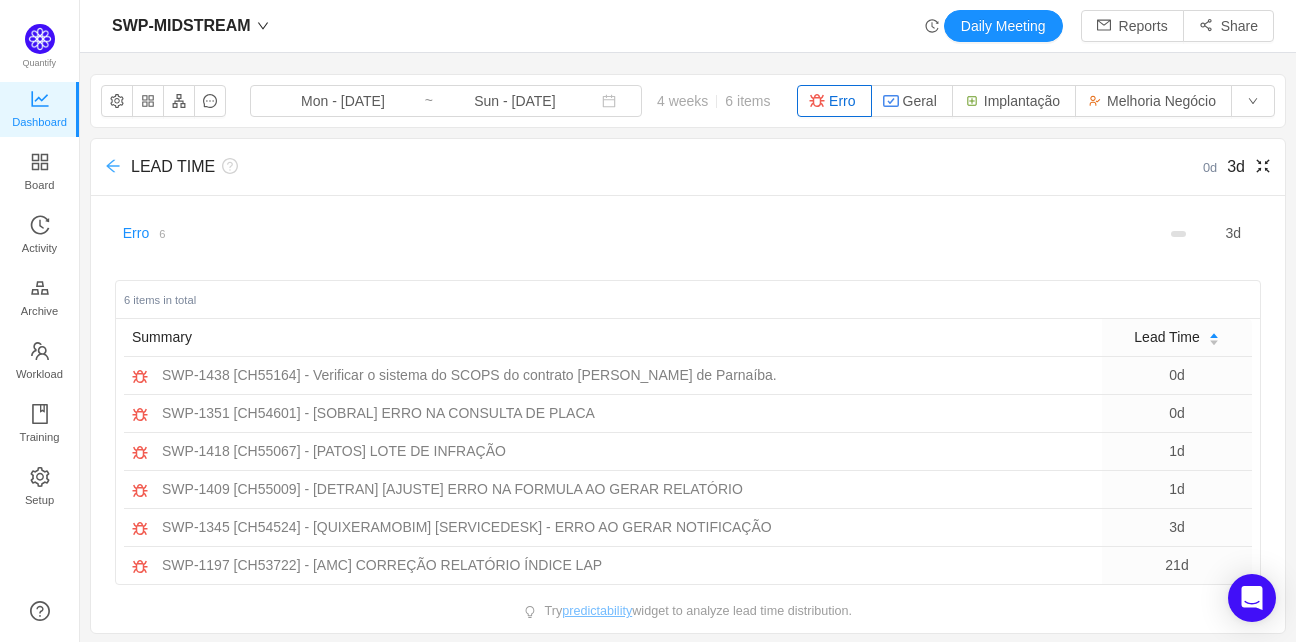 click 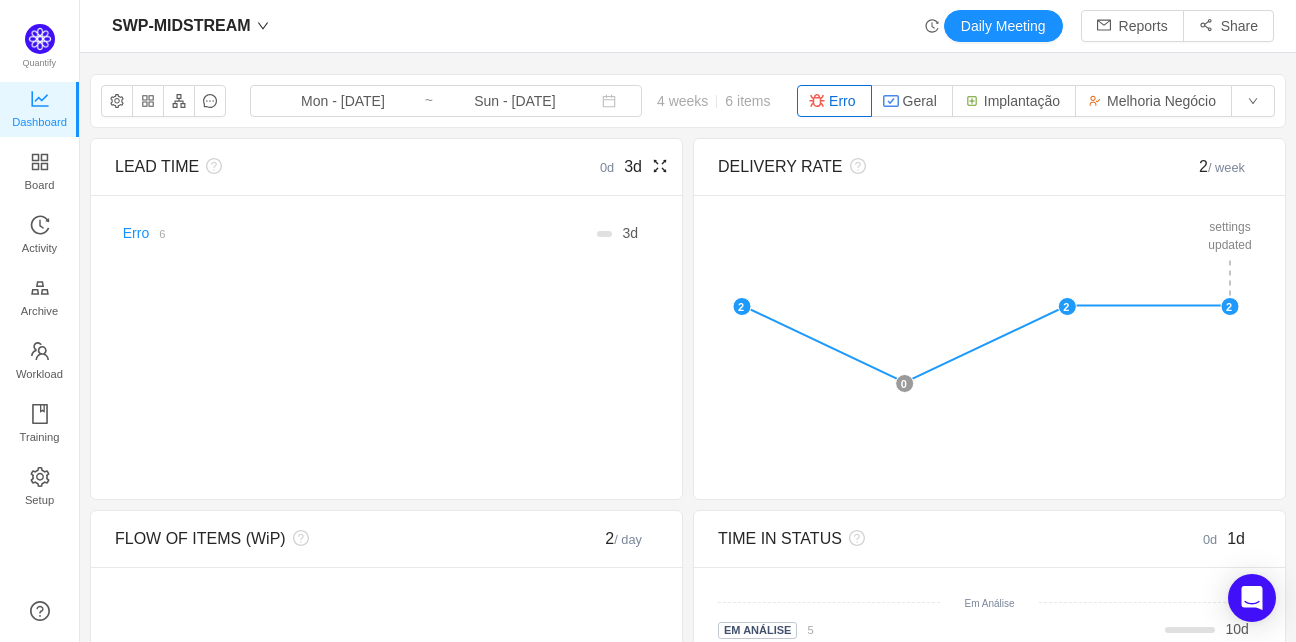 click on "LEAD TIME" at bounding box center (157, 166) 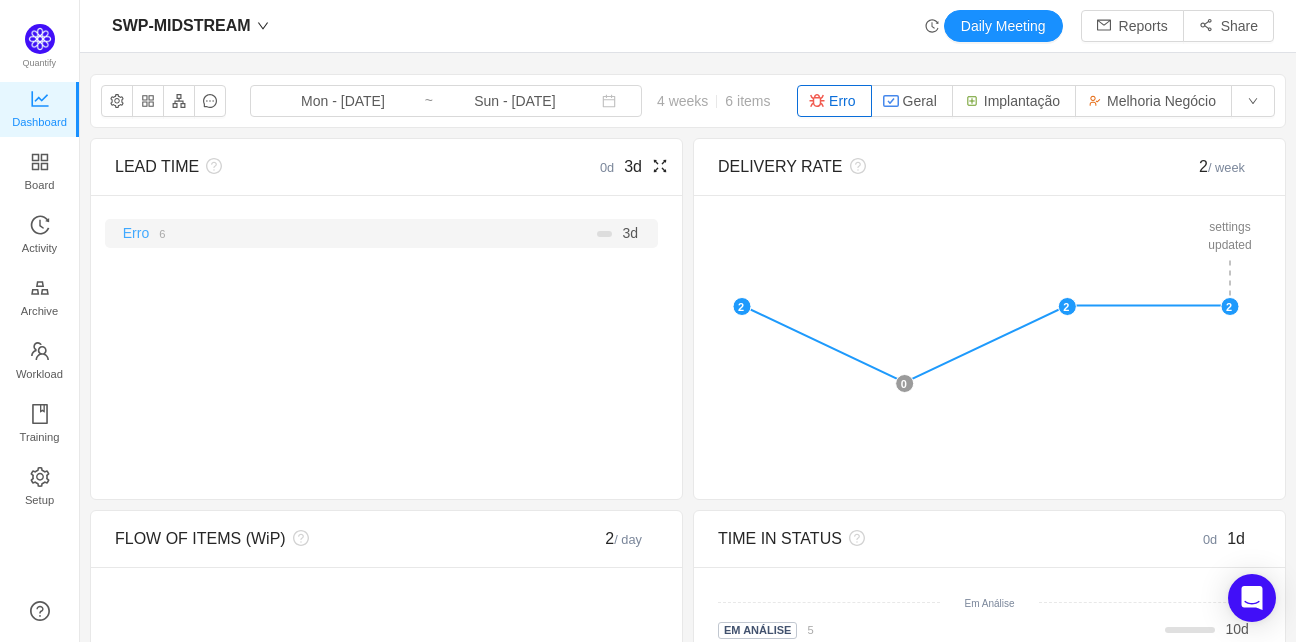 click on "Erro" at bounding box center [136, 233] 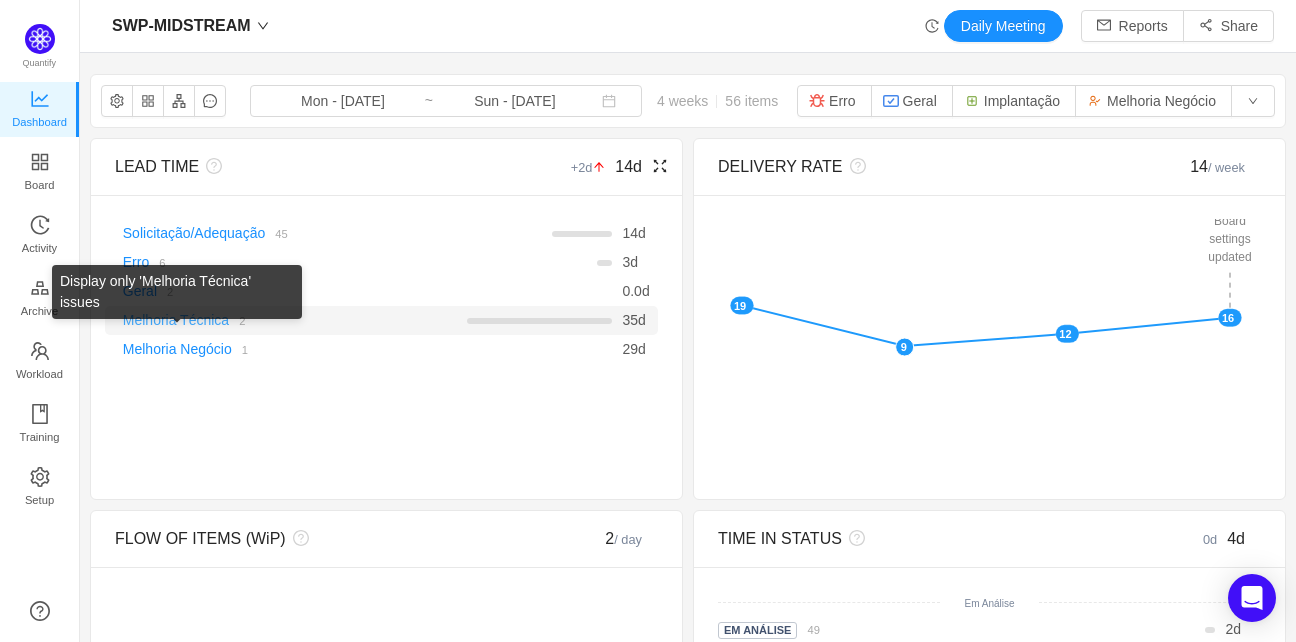 click on "Melhoria Técnica" at bounding box center [176, 320] 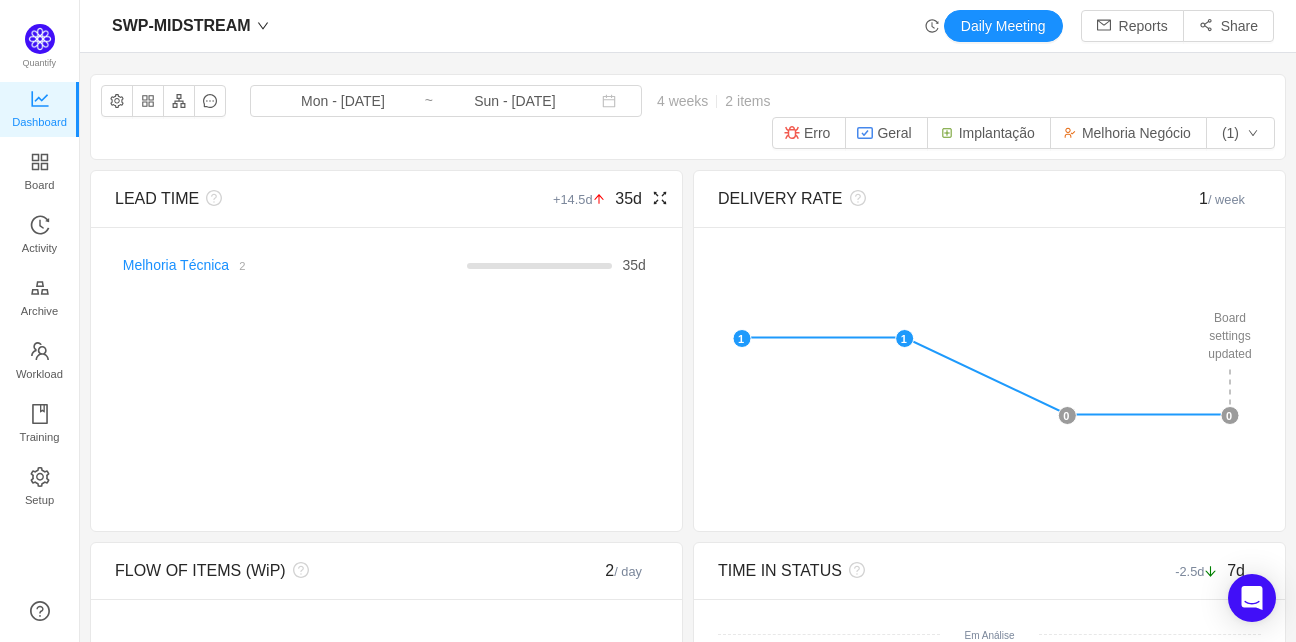 click 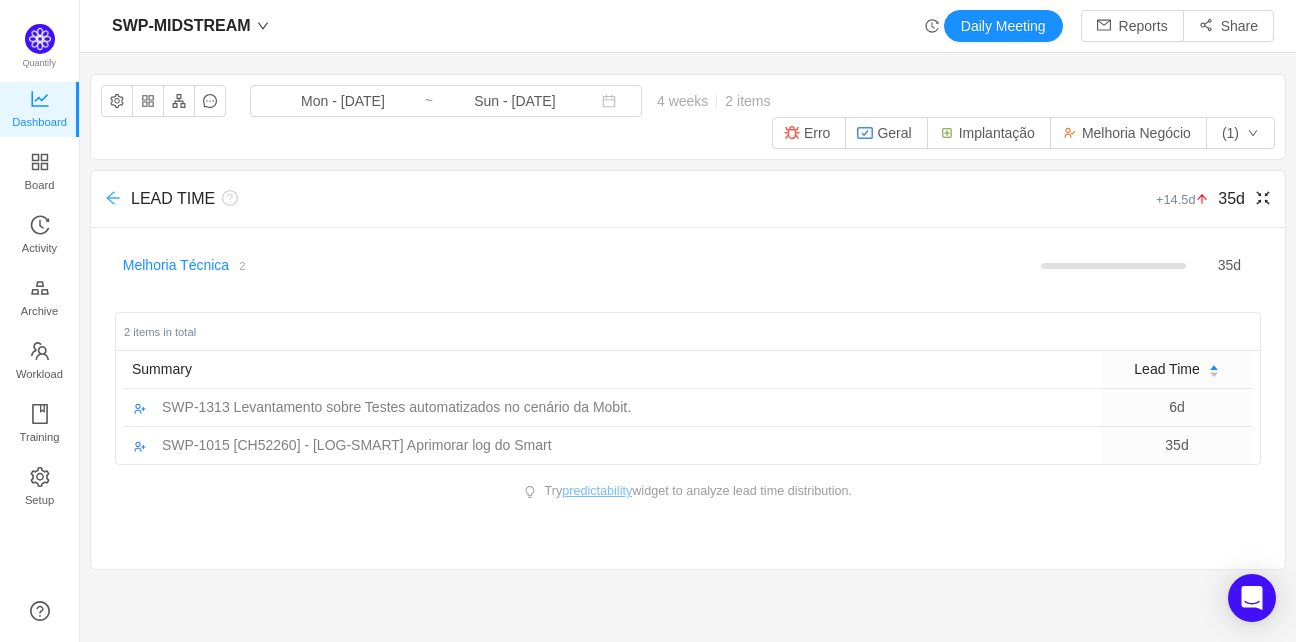 click 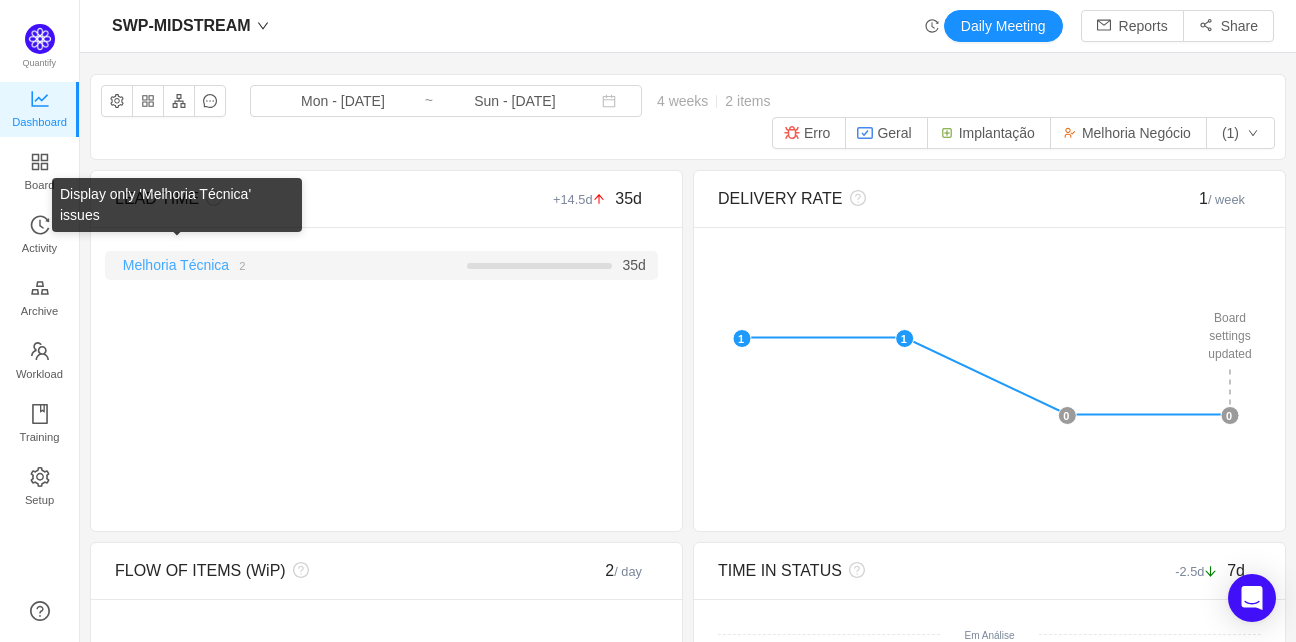 click on "Melhoria Técnica" at bounding box center (176, 265) 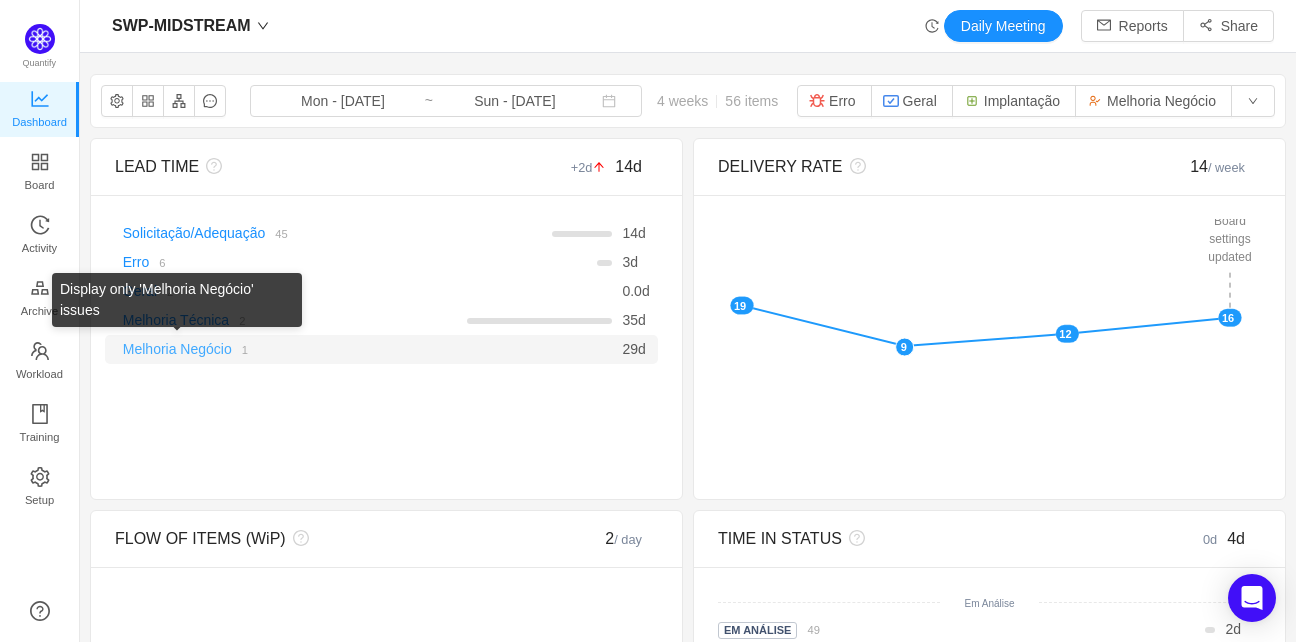 click on "Melhoria Negócio" at bounding box center [177, 349] 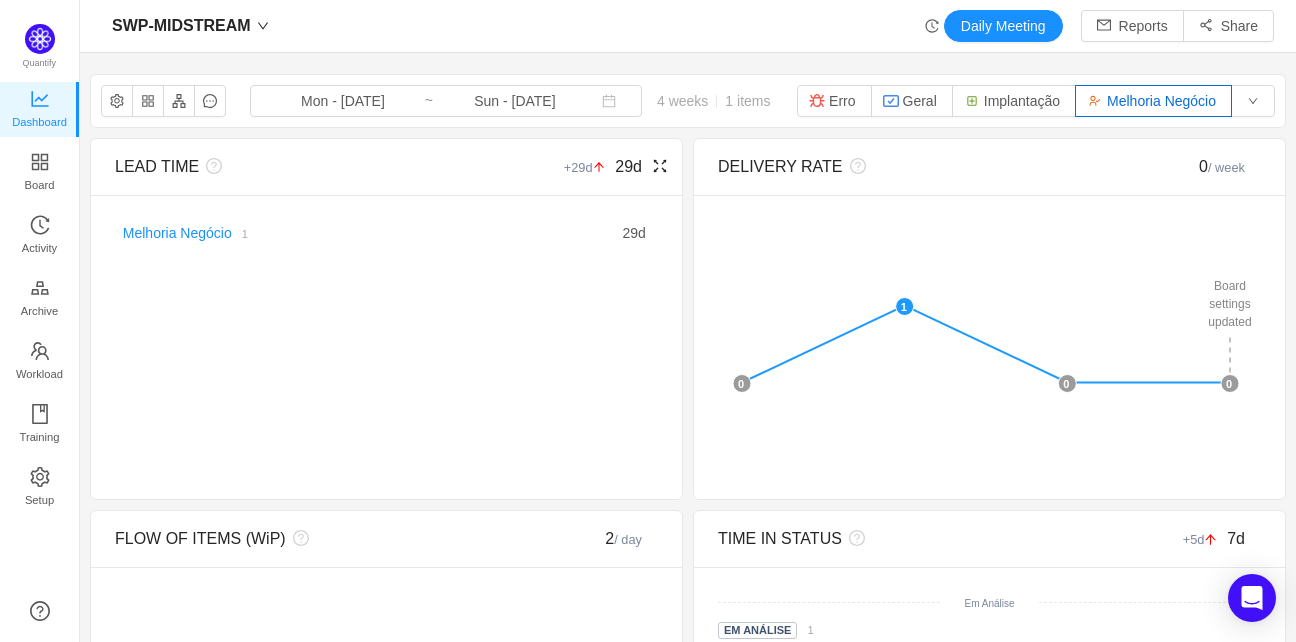 click at bounding box center (655, 166) 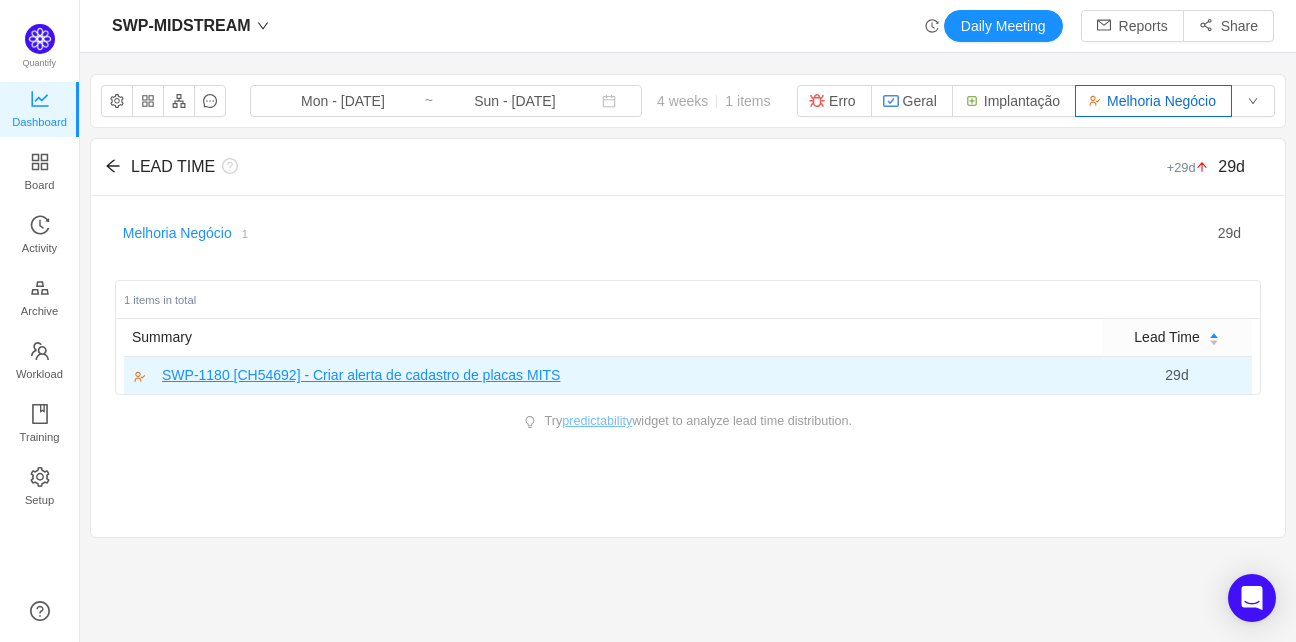 click on "[CH54692] - Criar alerta de cadastro de placas MITS" at bounding box center [397, 375] 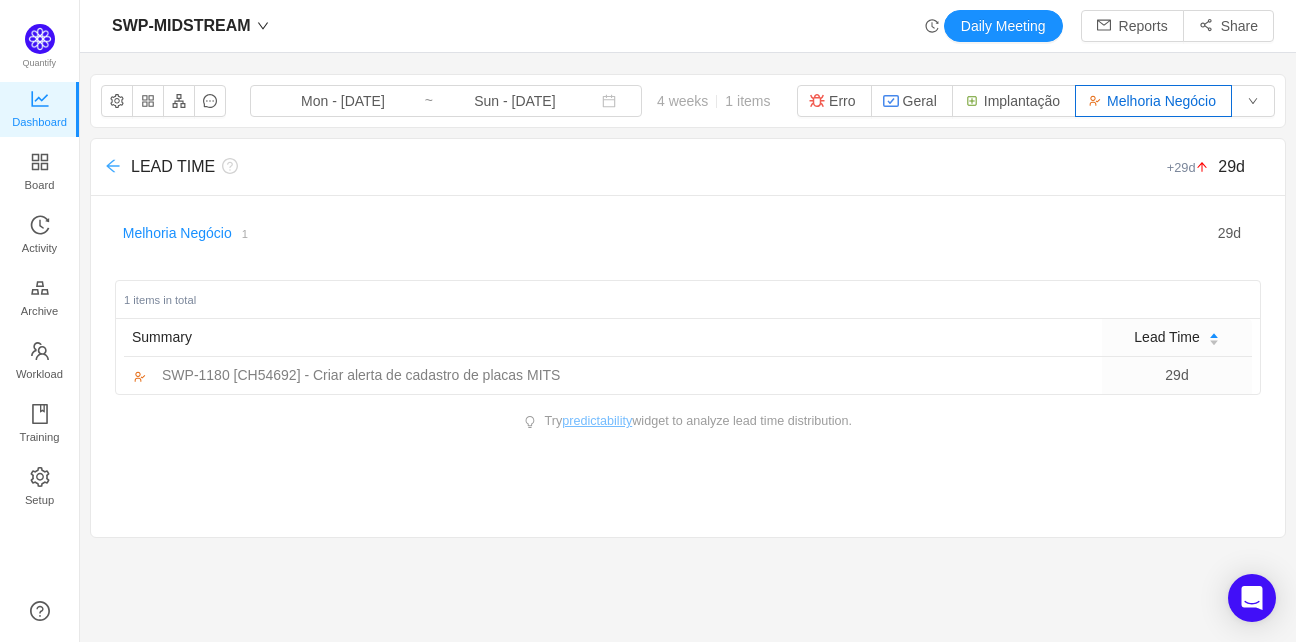 click 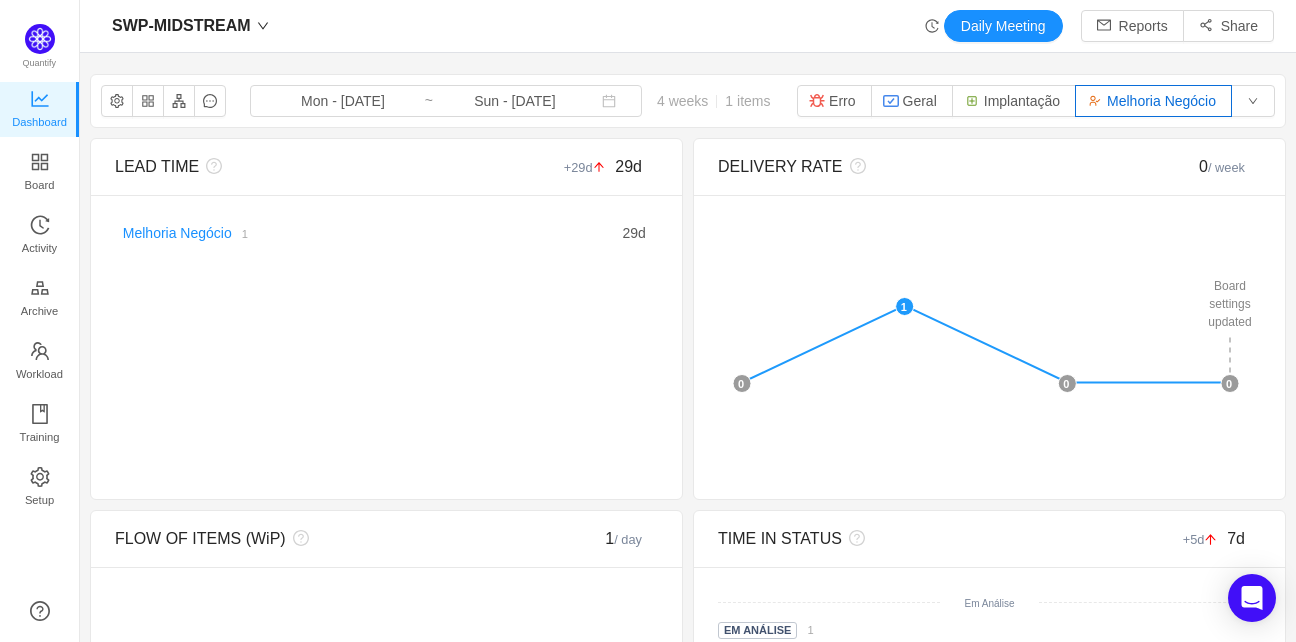 click on "LEAD TIME" at bounding box center (157, 166) 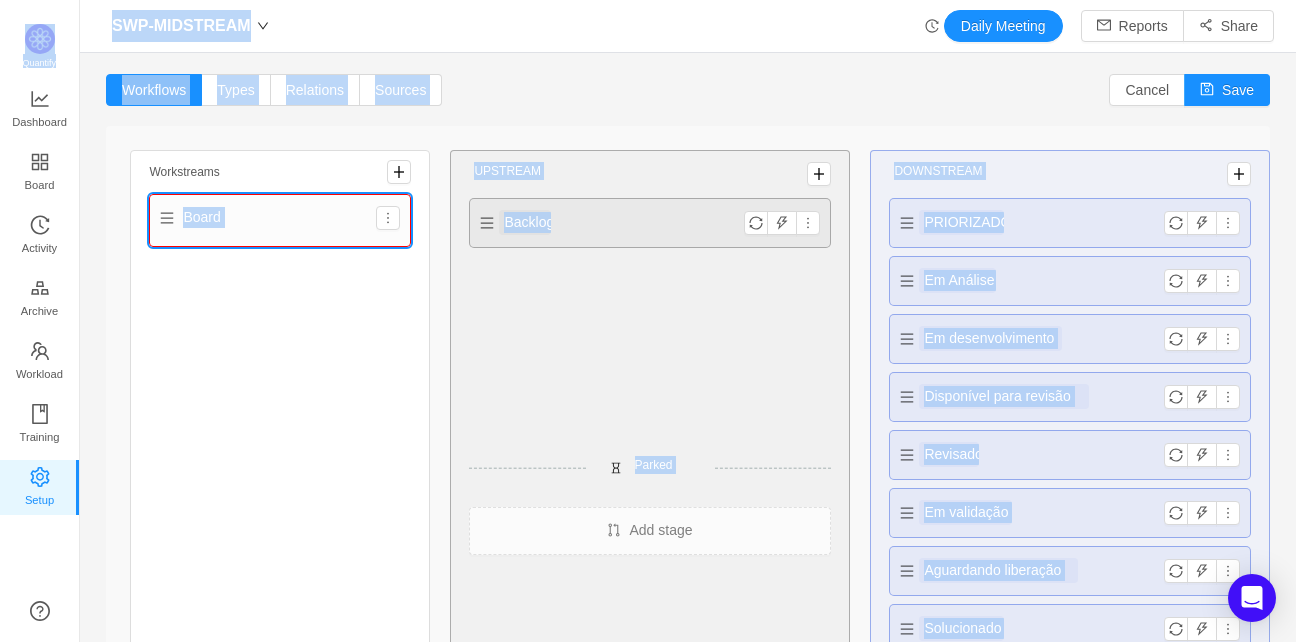 drag, startPoint x: 116, startPoint y: 168, endPoint x: -104, endPoint y: -145, distance: 382.58203 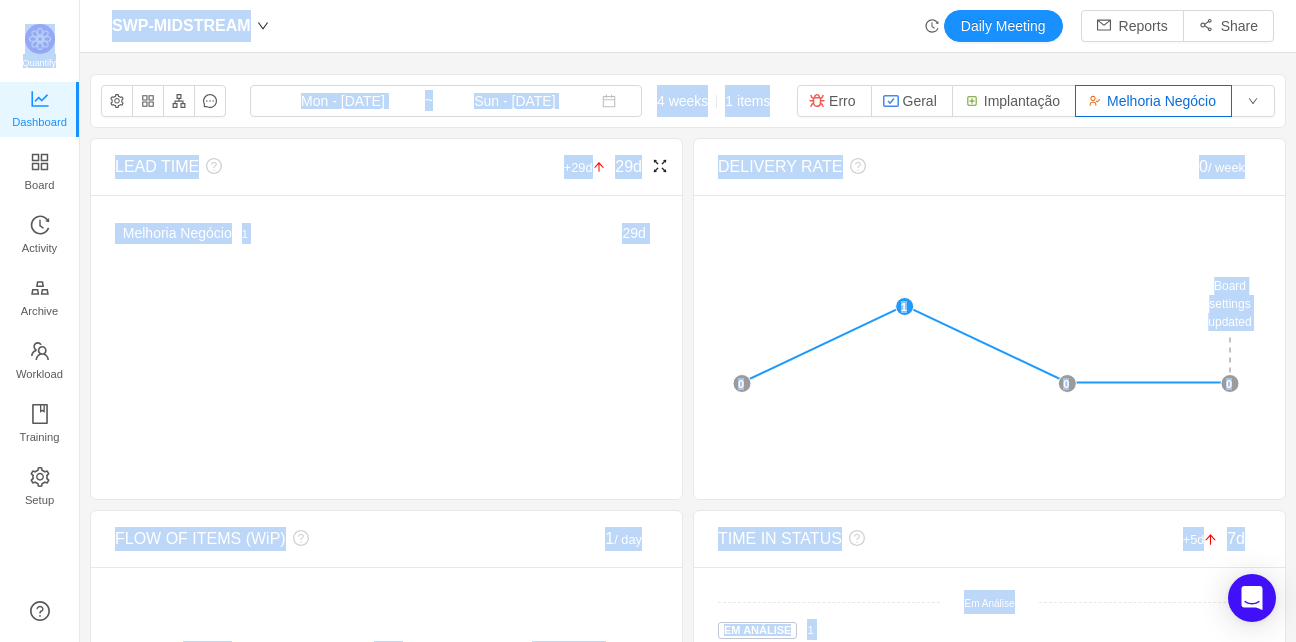 click on "LEAD TIME   +29d   29d" at bounding box center (386, 167) 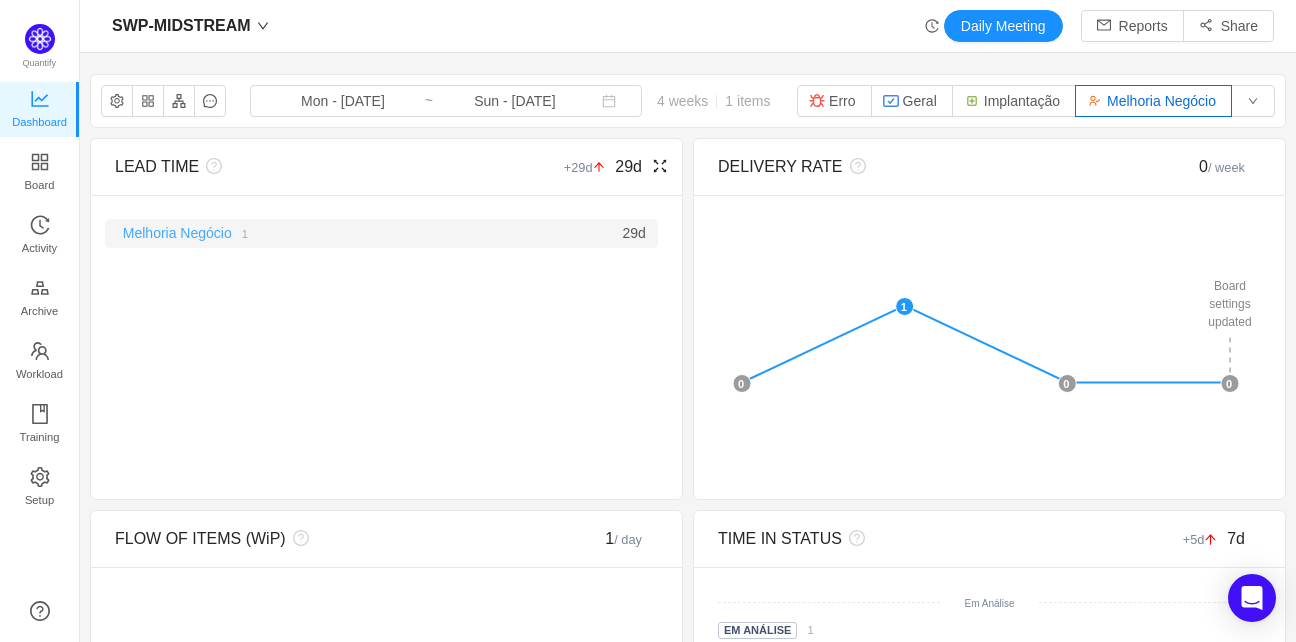 click on "Melhoria Negócio" at bounding box center [177, 233] 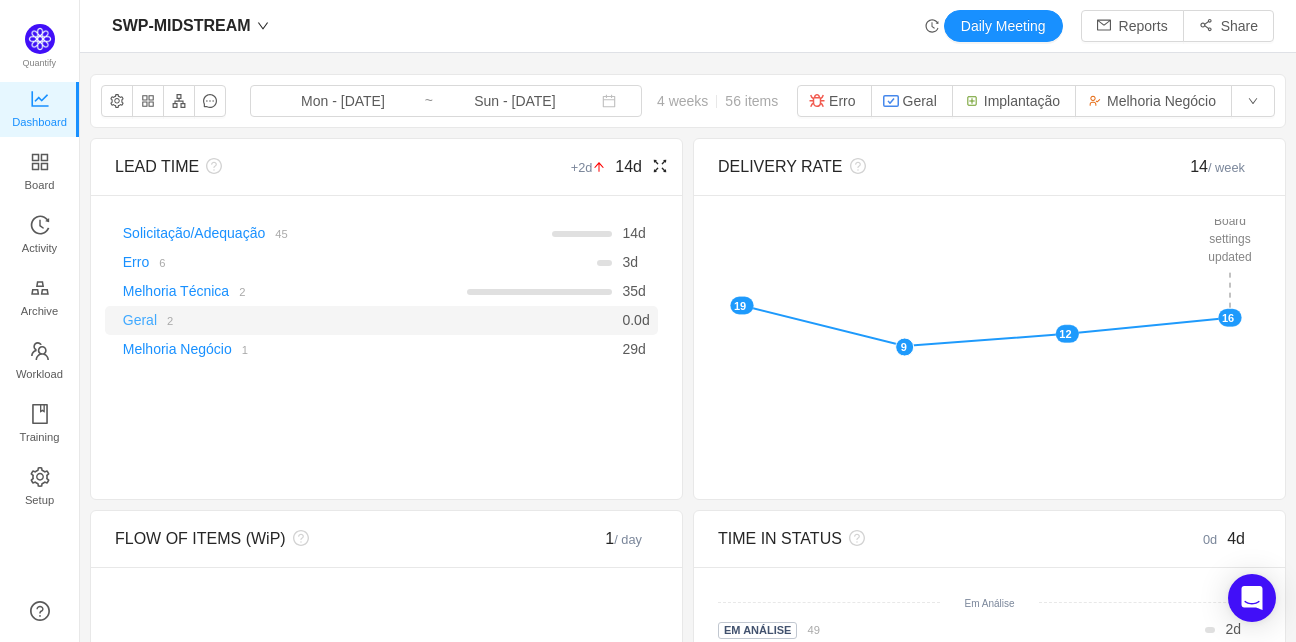 click on "Geral" at bounding box center (140, 320) 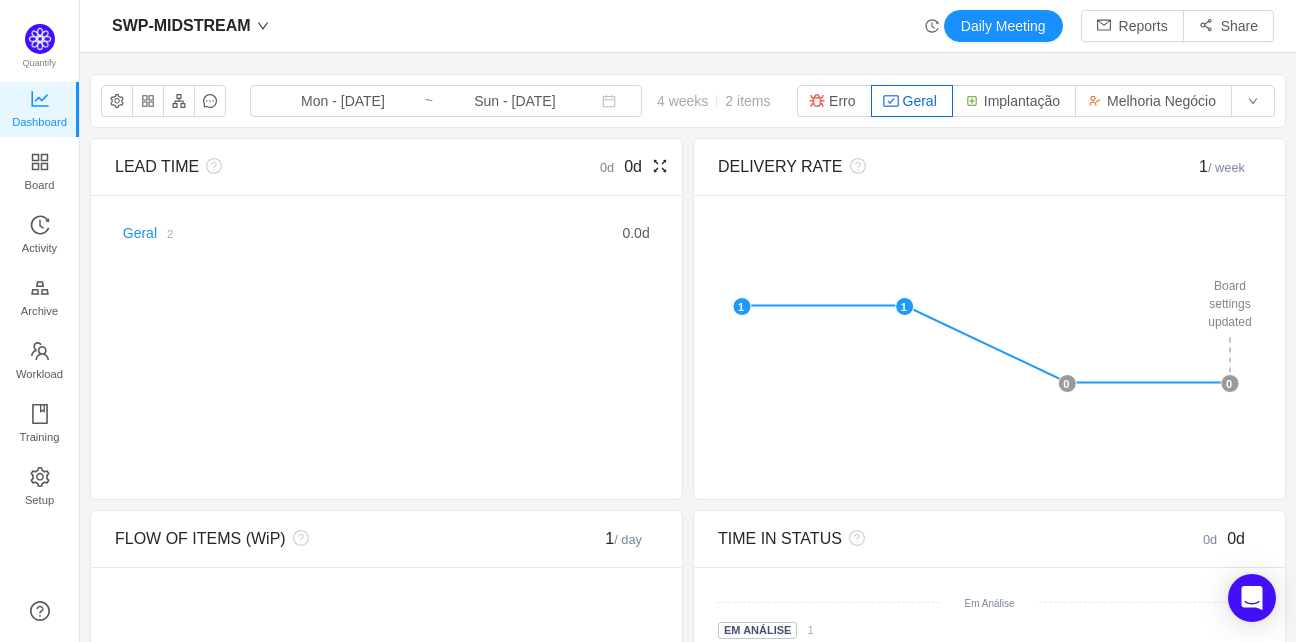 click 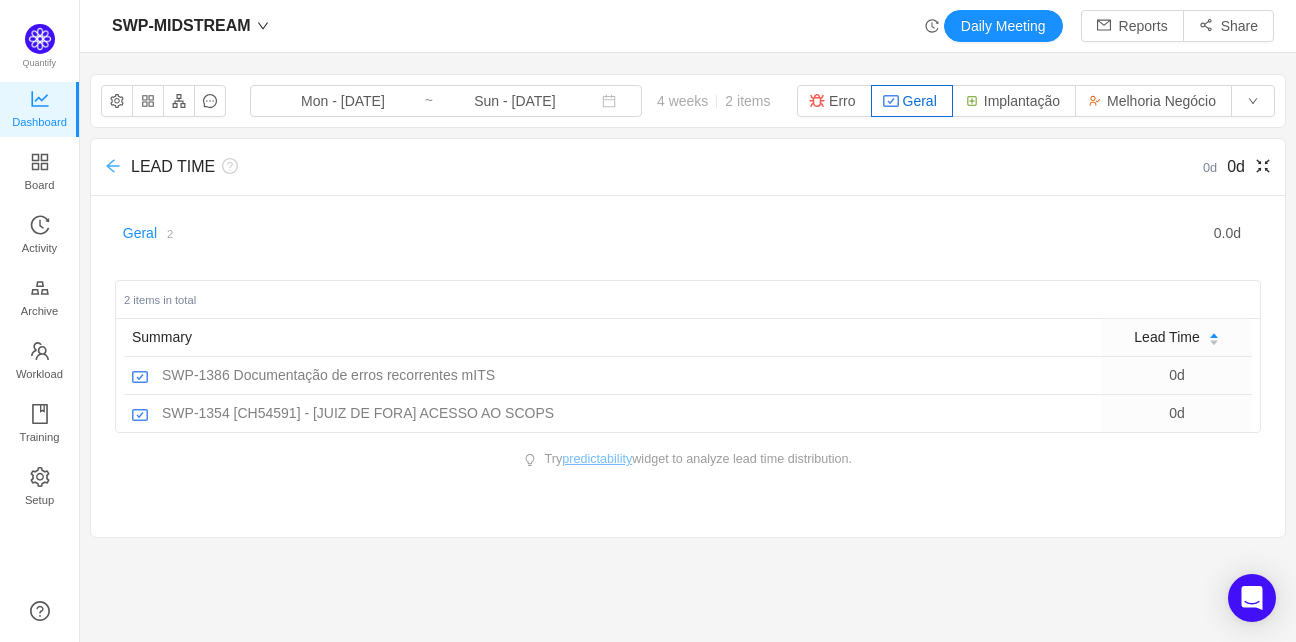 click 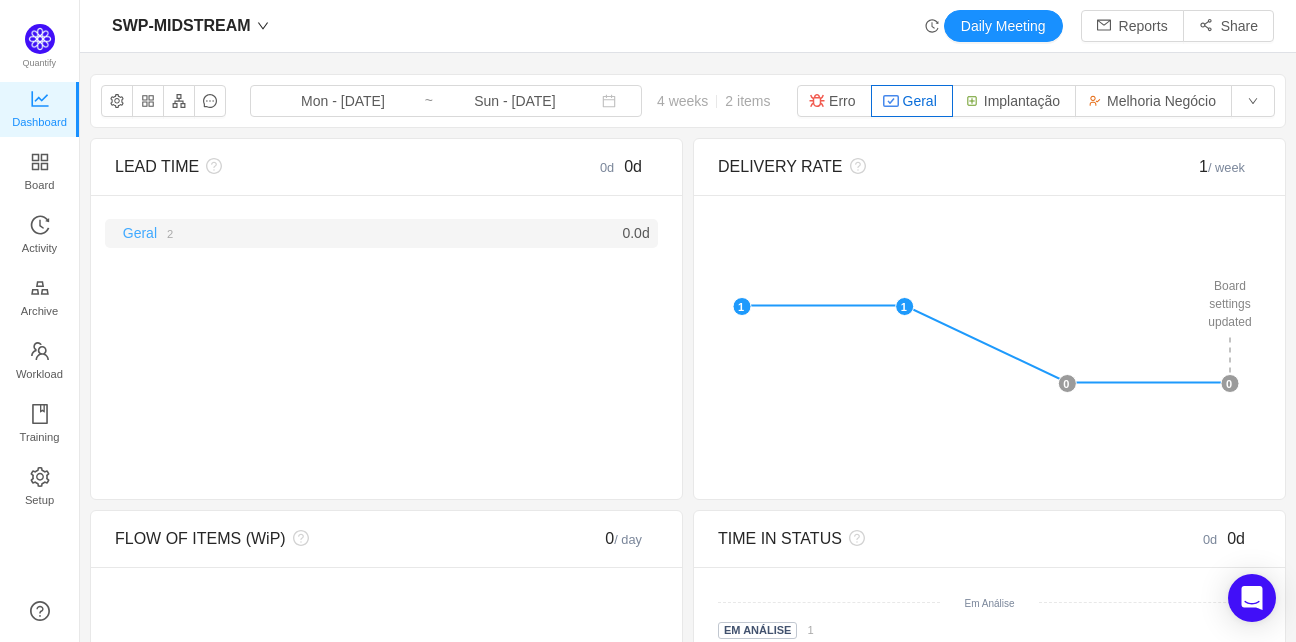 click on "Geral" at bounding box center (140, 233) 